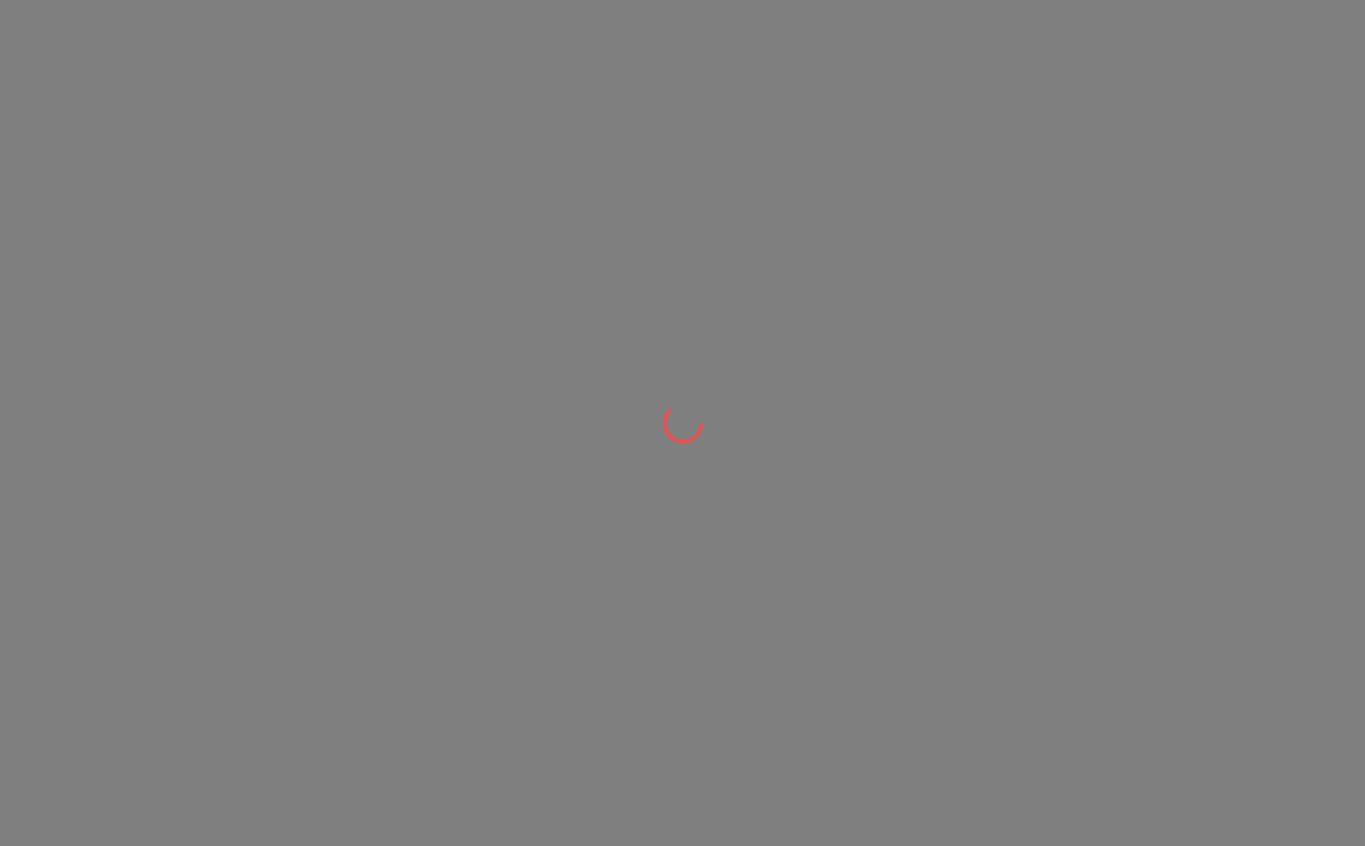 scroll, scrollTop: 0, scrollLeft: 0, axis: both 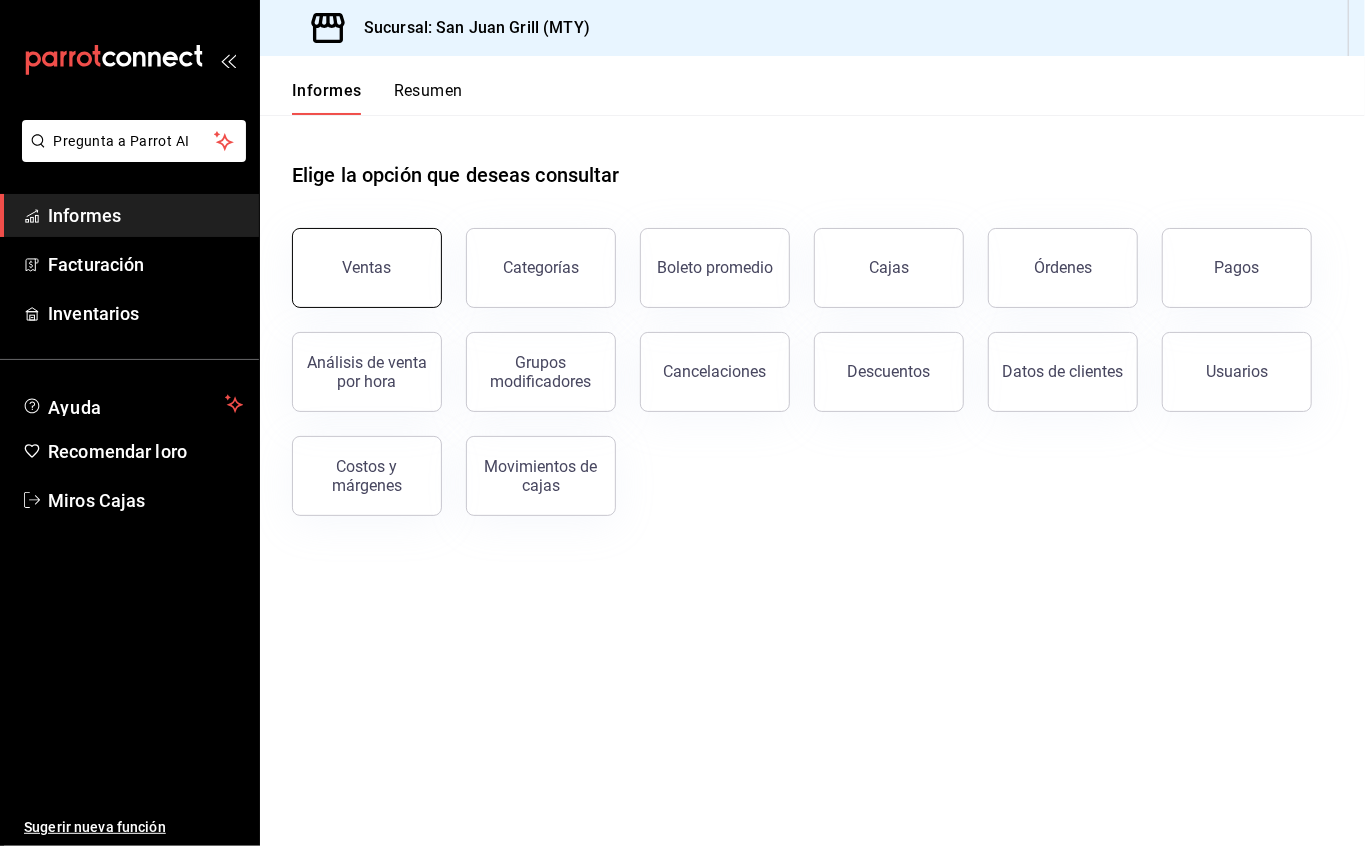 click on "Ventas" at bounding box center (367, 268) 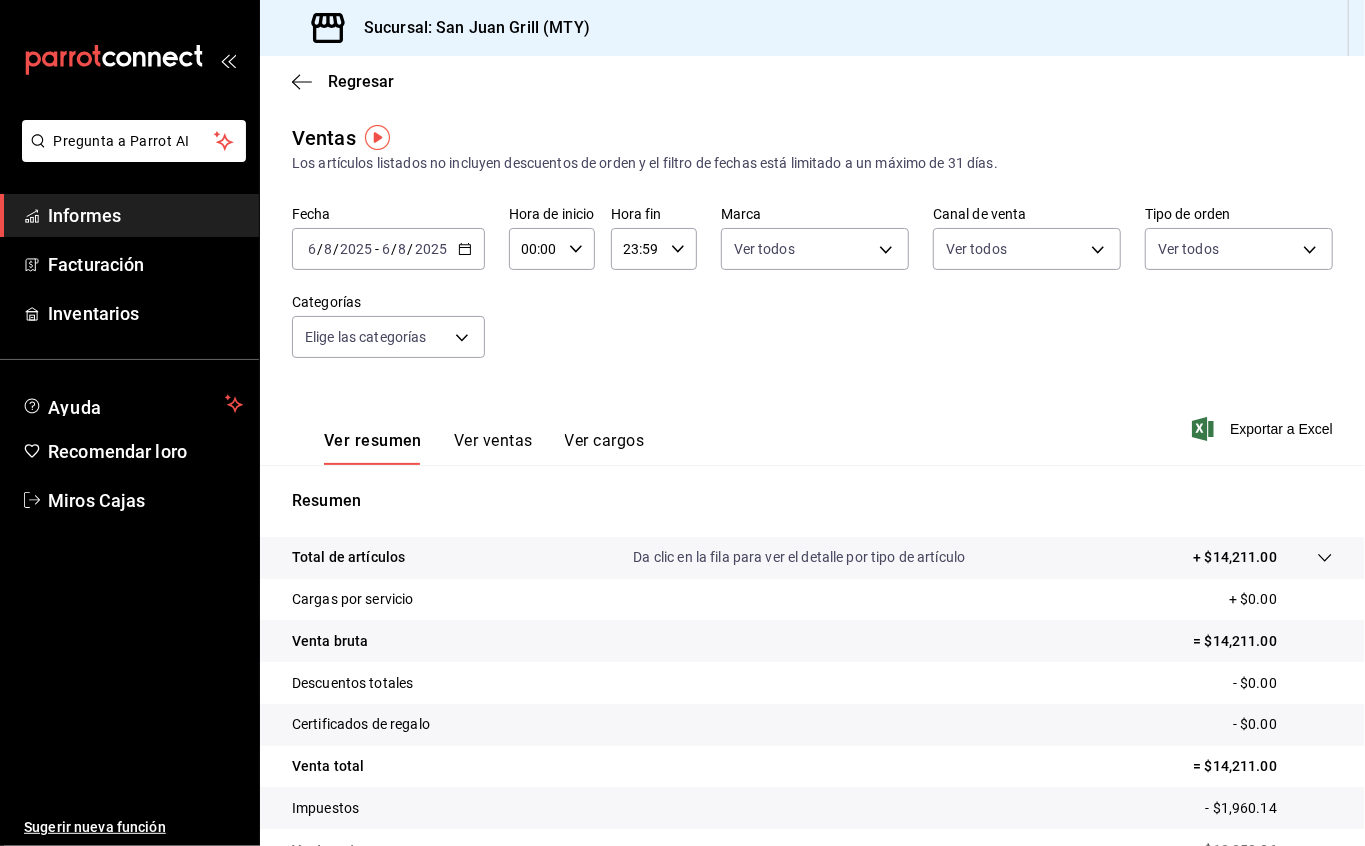 click on "23:59 Hora fin" at bounding box center [654, 249] 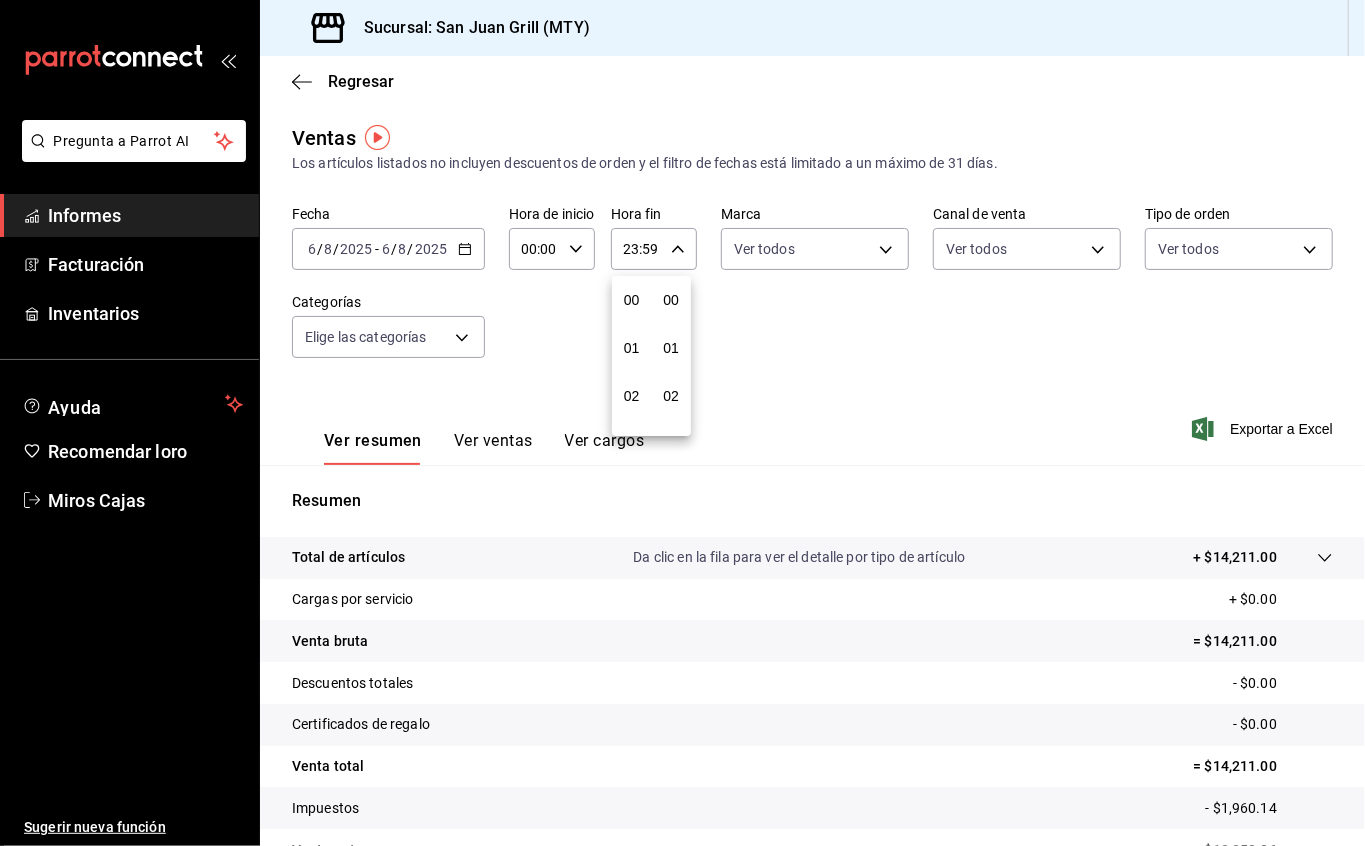 scroll, scrollTop: 992, scrollLeft: 0, axis: vertical 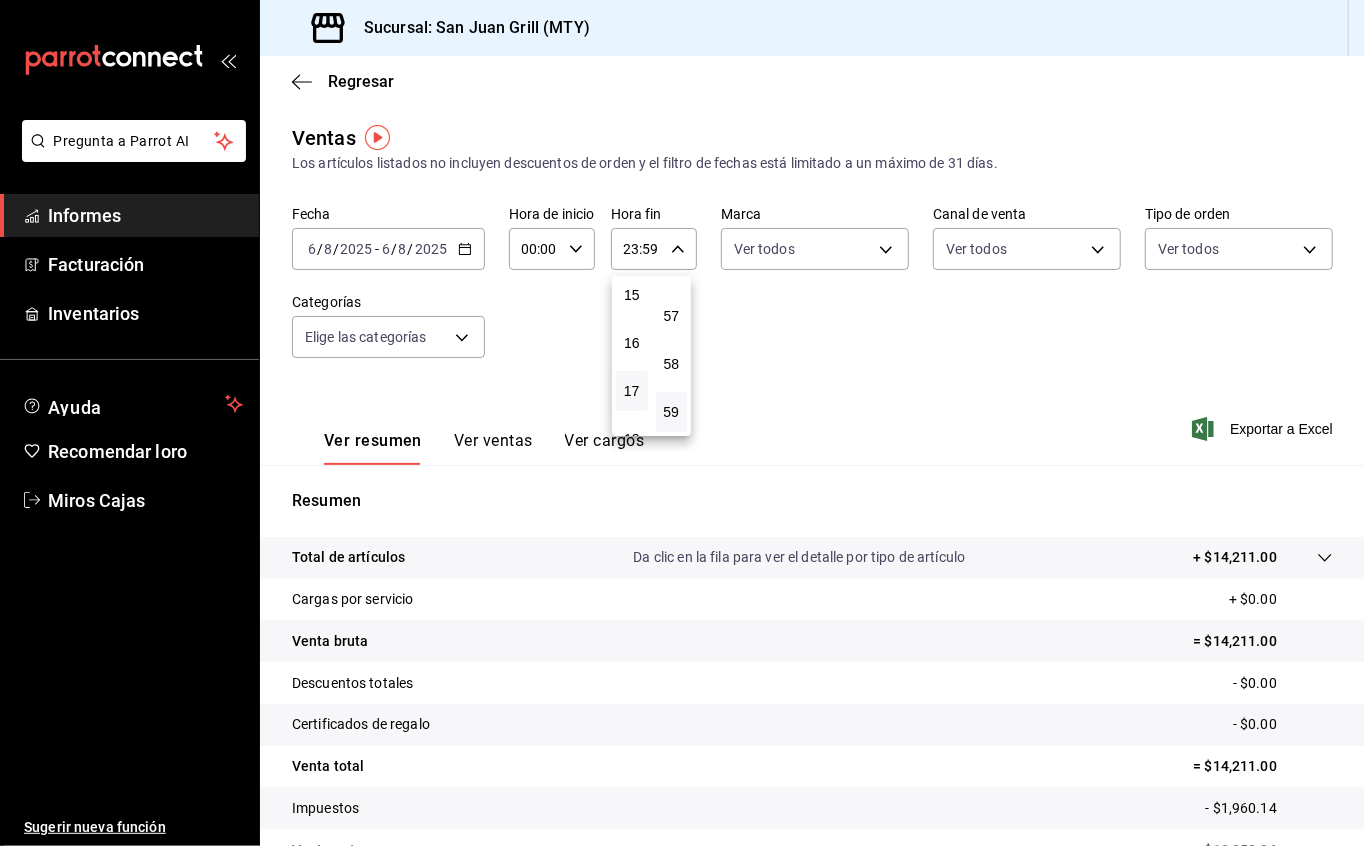 click on "17" at bounding box center [632, 391] 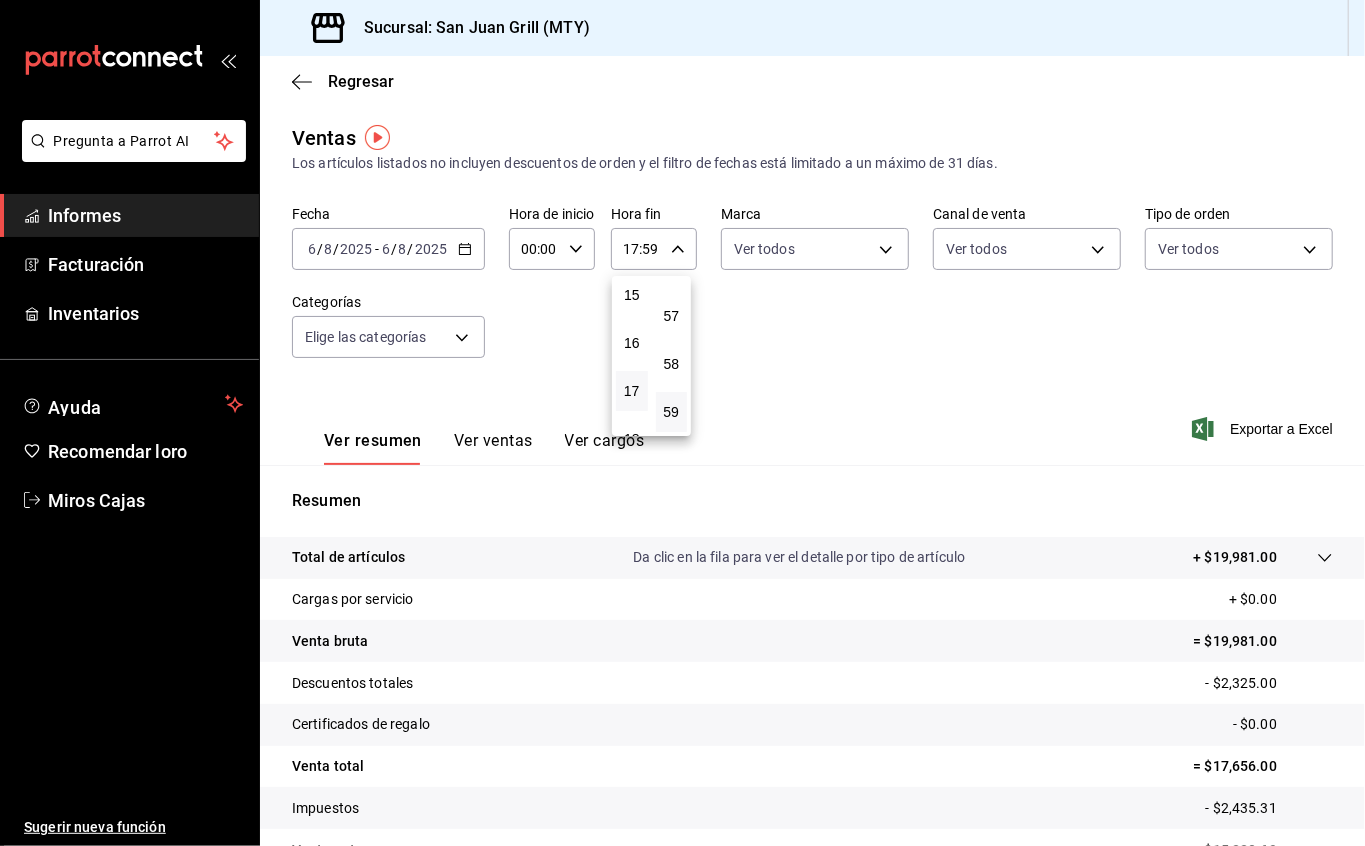 click at bounding box center (682, 423) 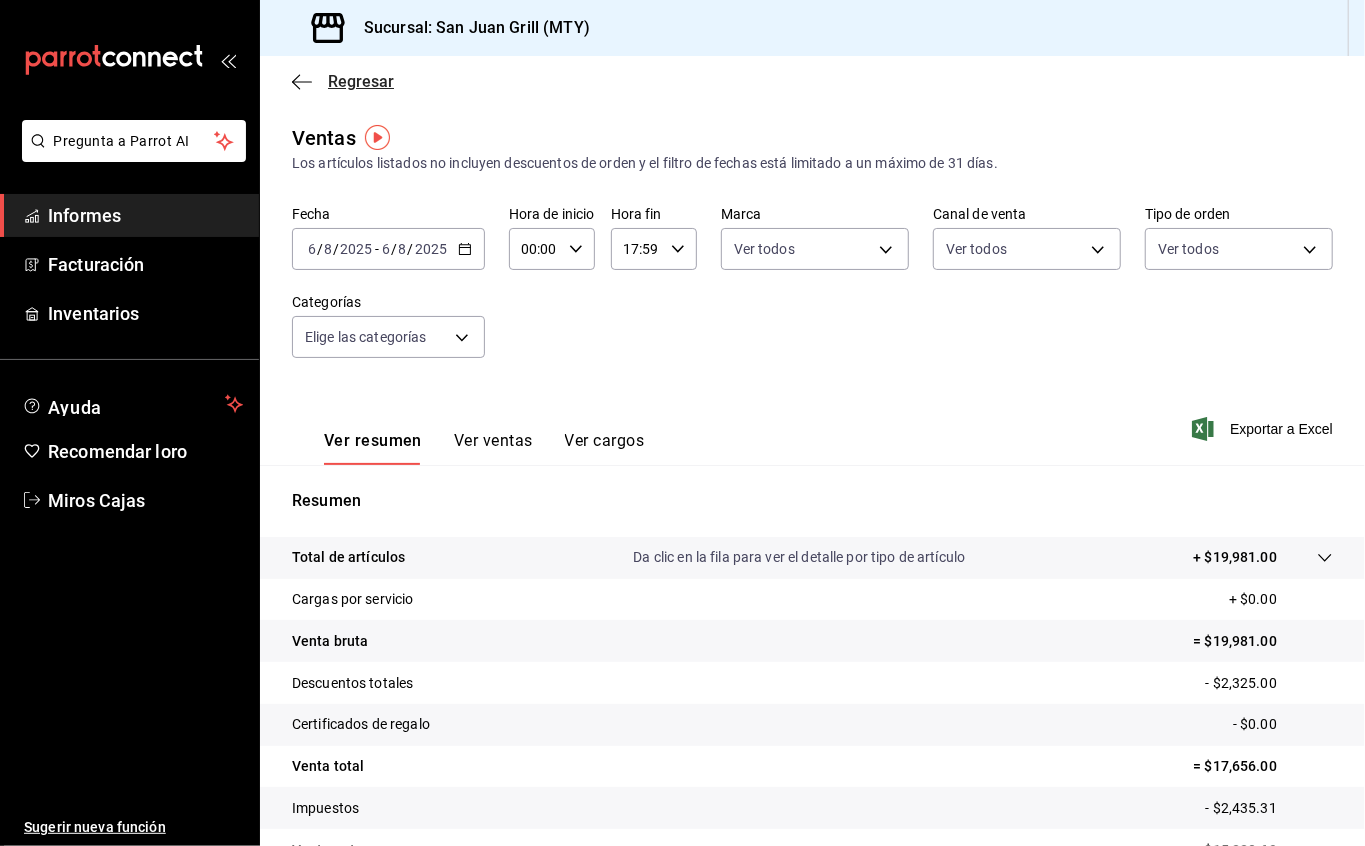 click 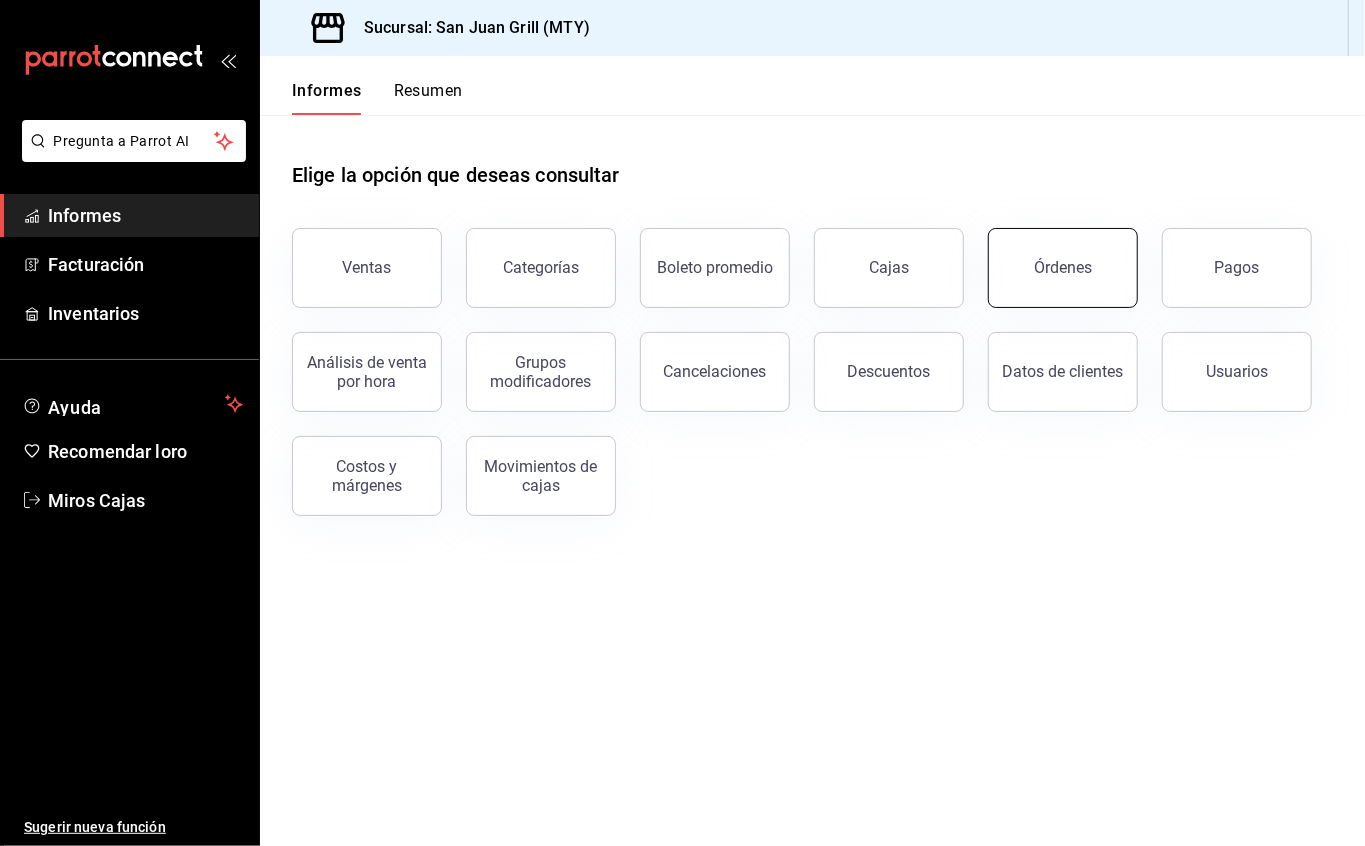 click on "Órdenes" at bounding box center [1063, 268] 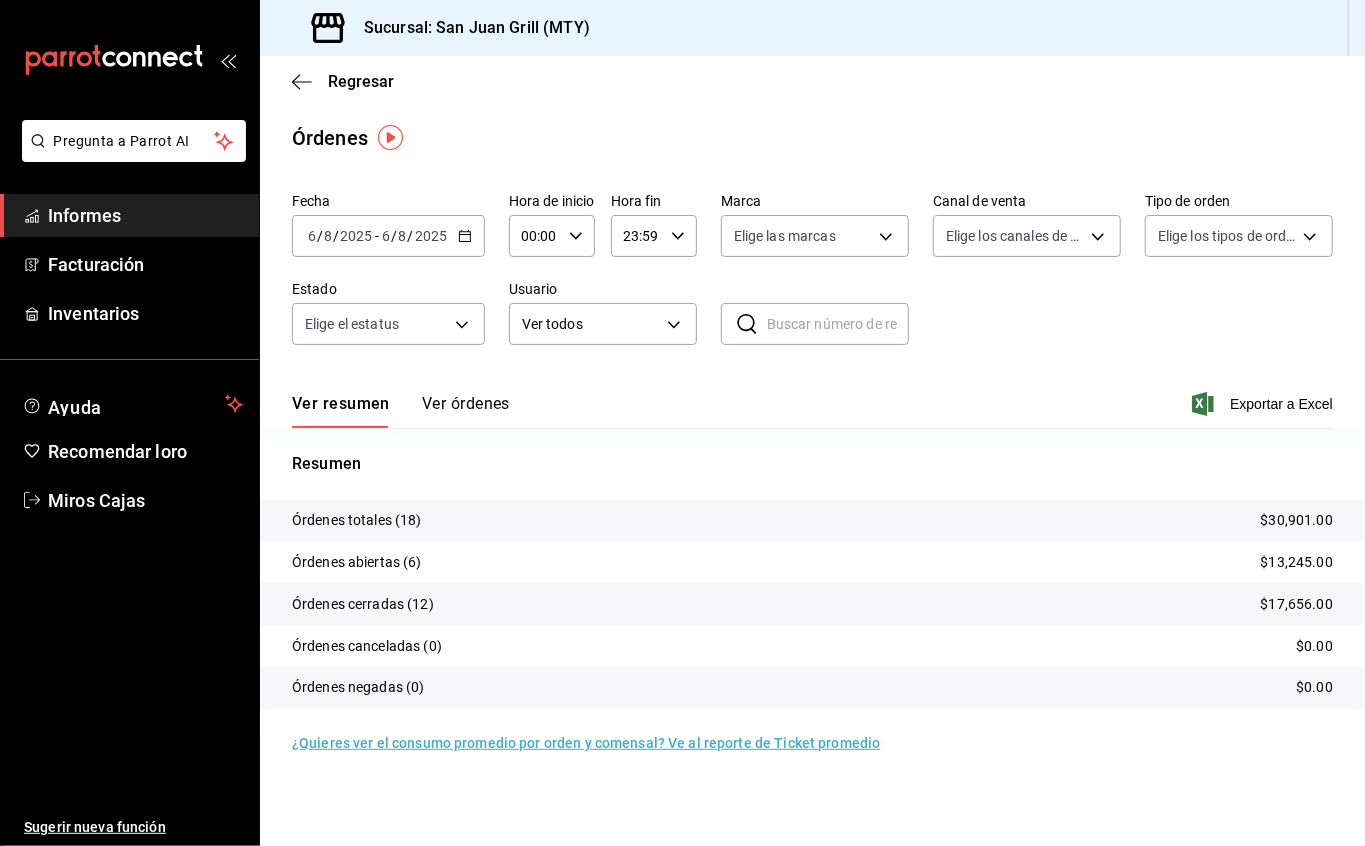 click 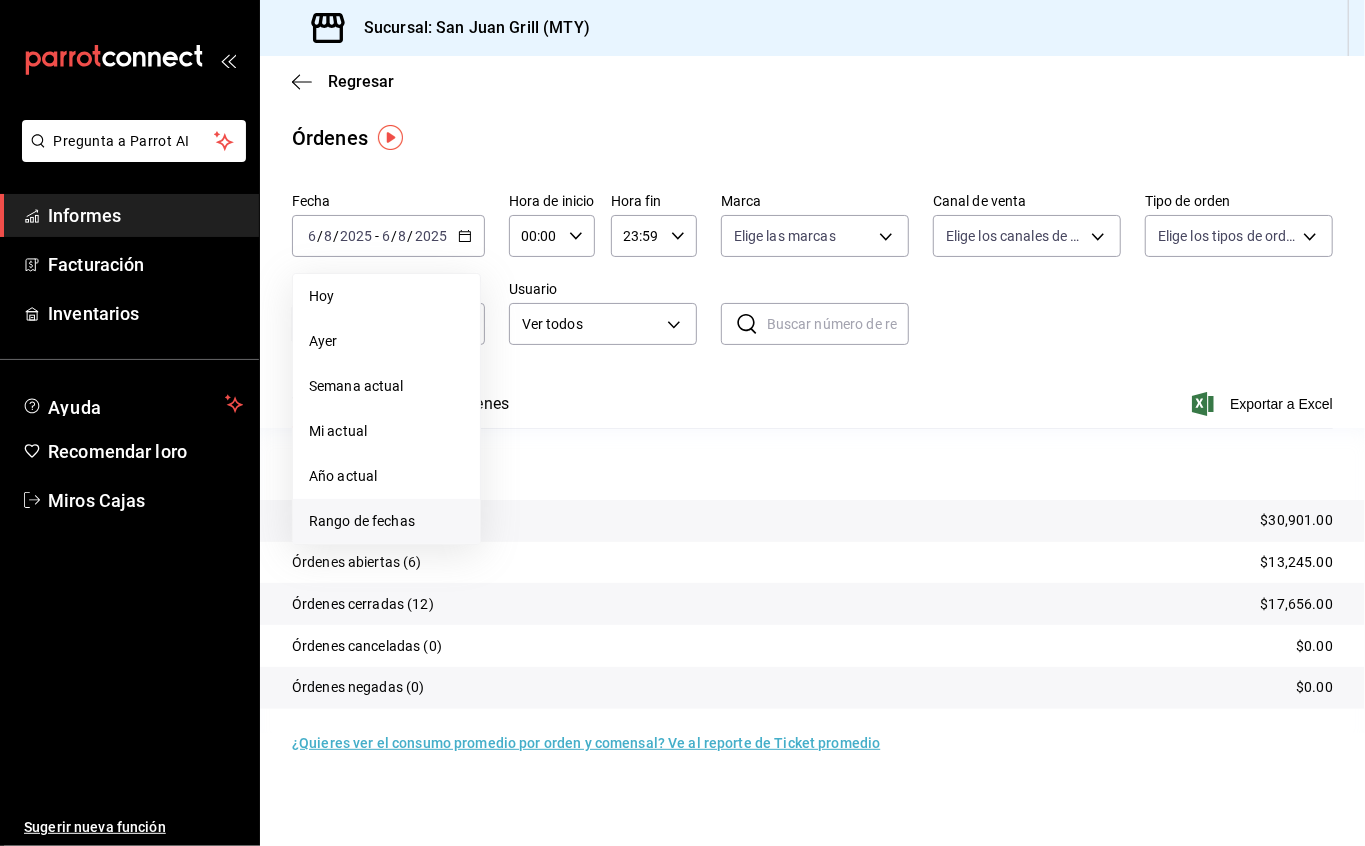click on "Rango de fechas" at bounding box center [362, 521] 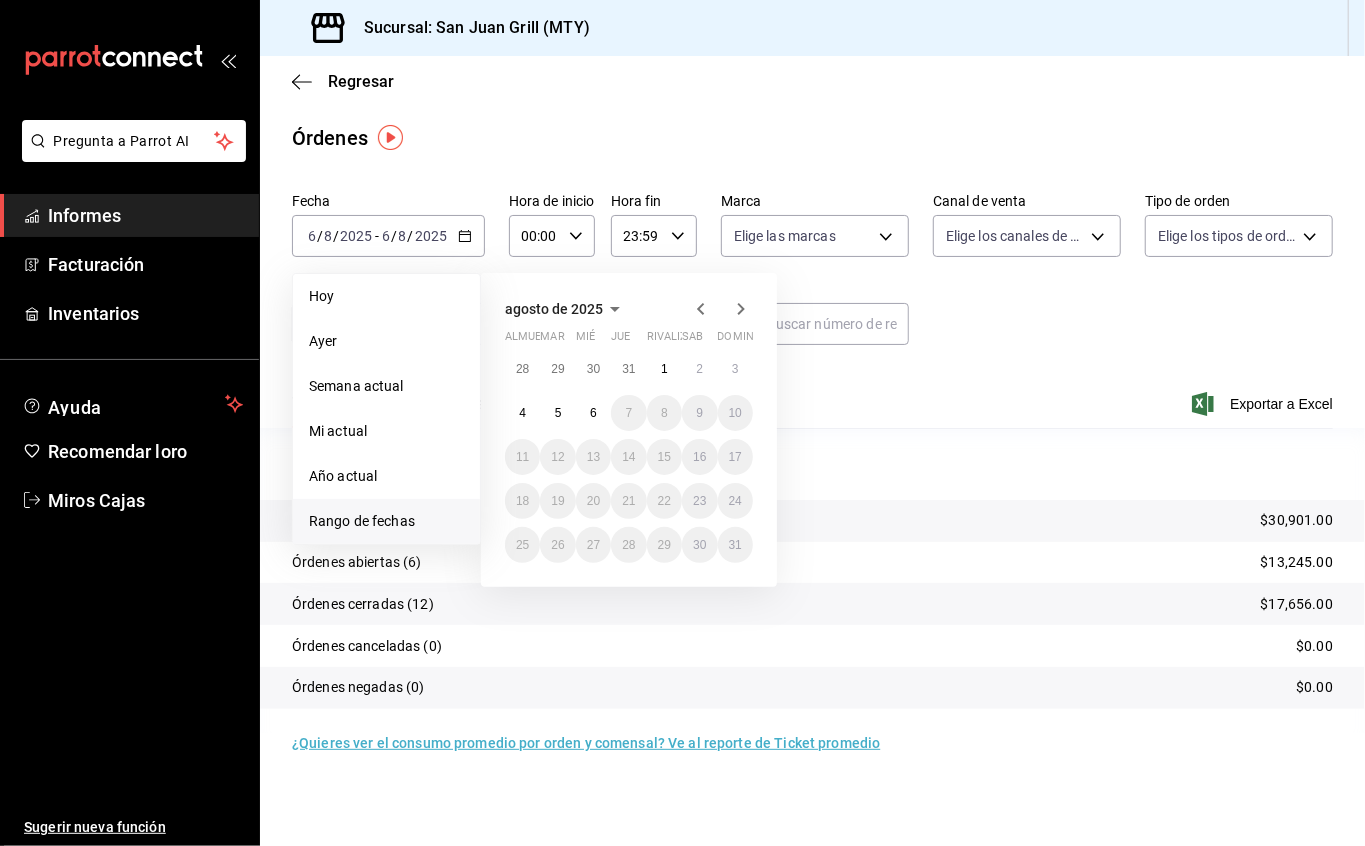 click 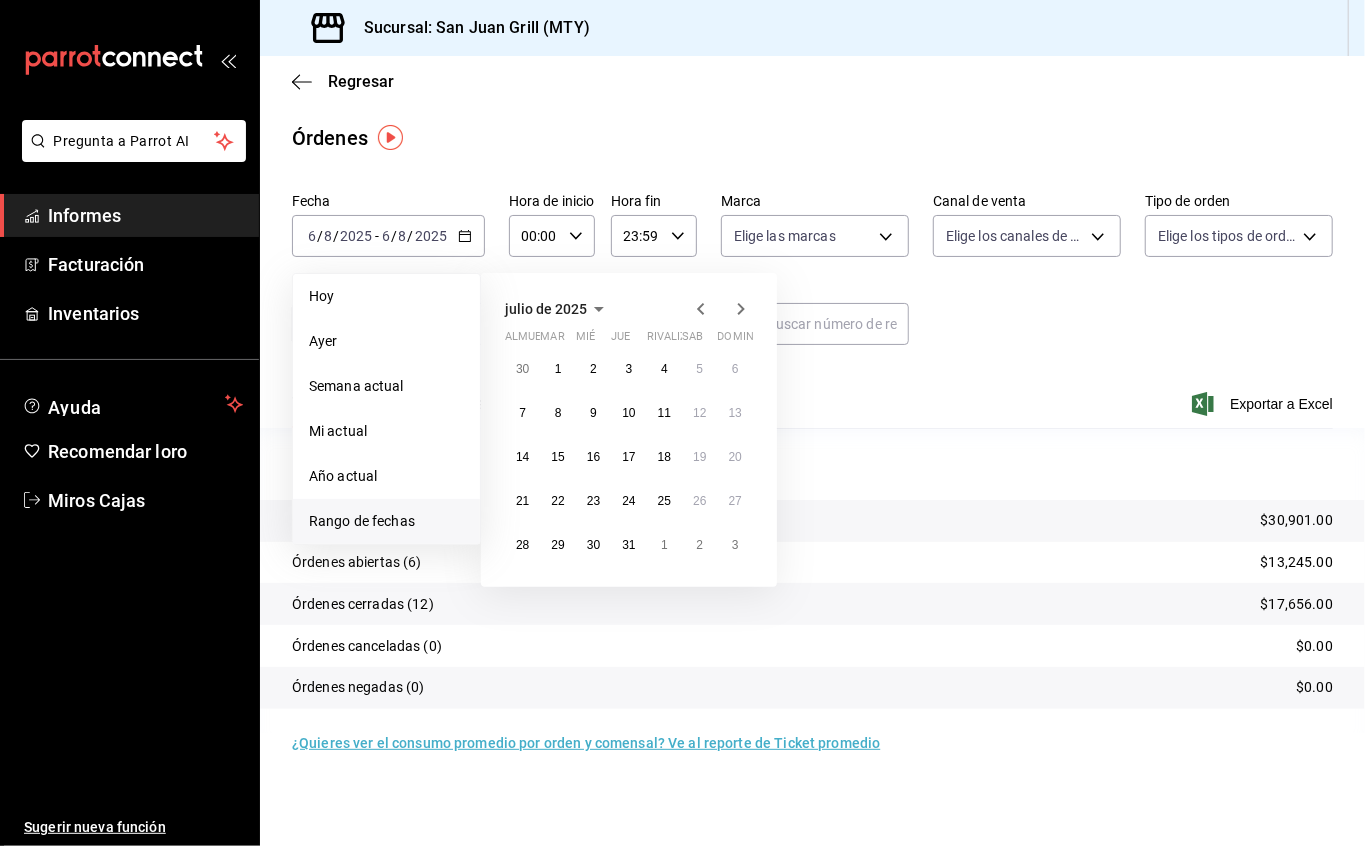 click 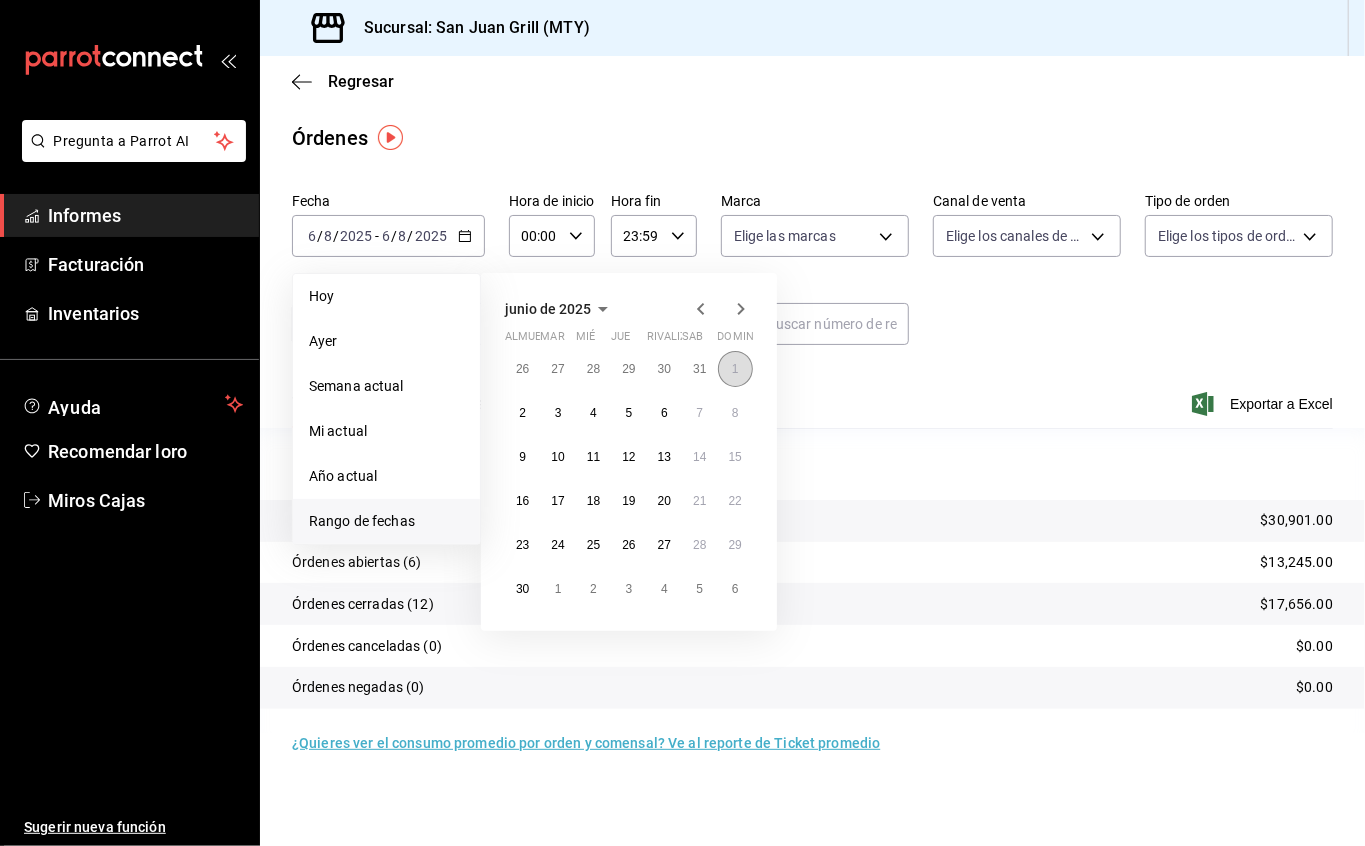 click on "1" at bounding box center [735, 369] 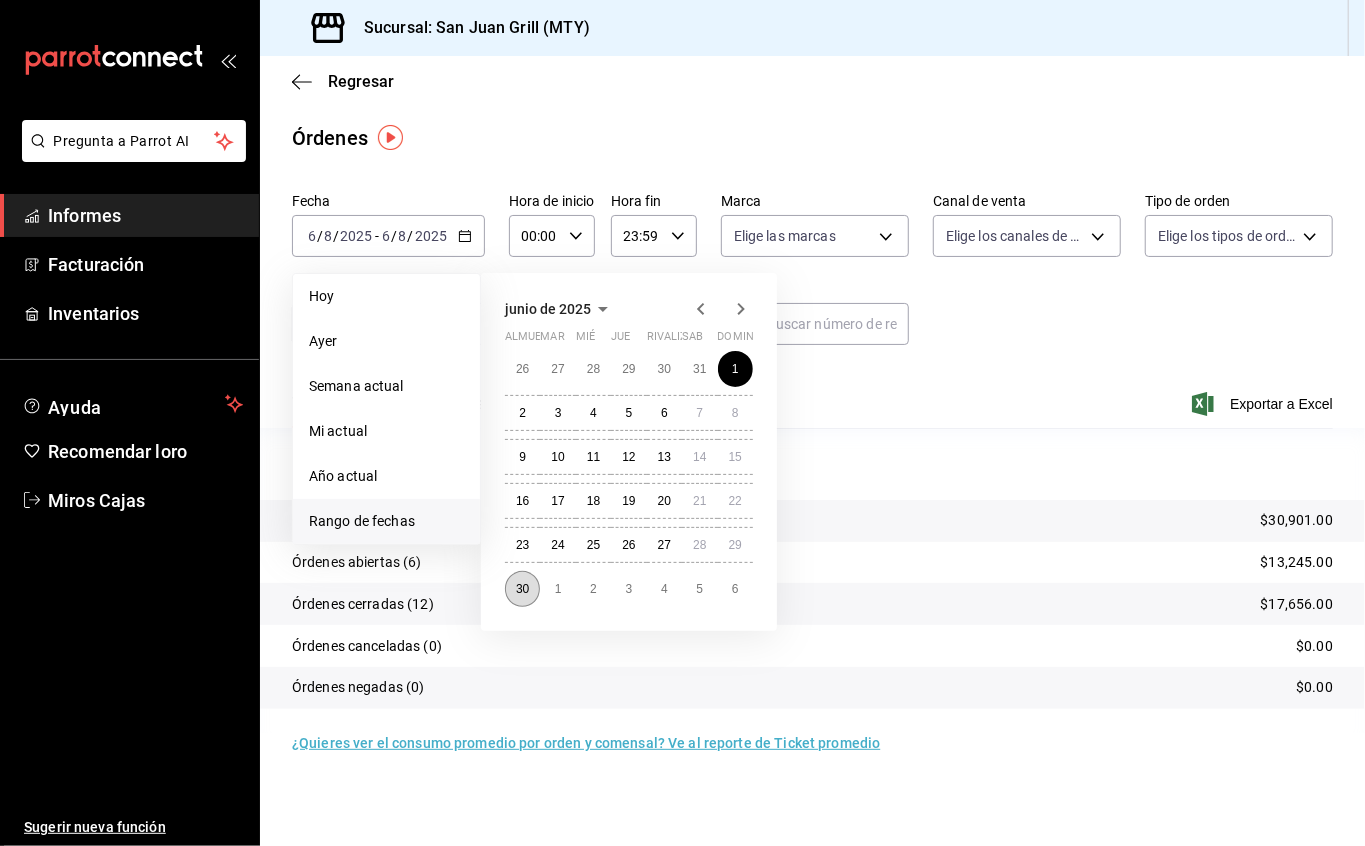 click on "30" at bounding box center [522, 589] 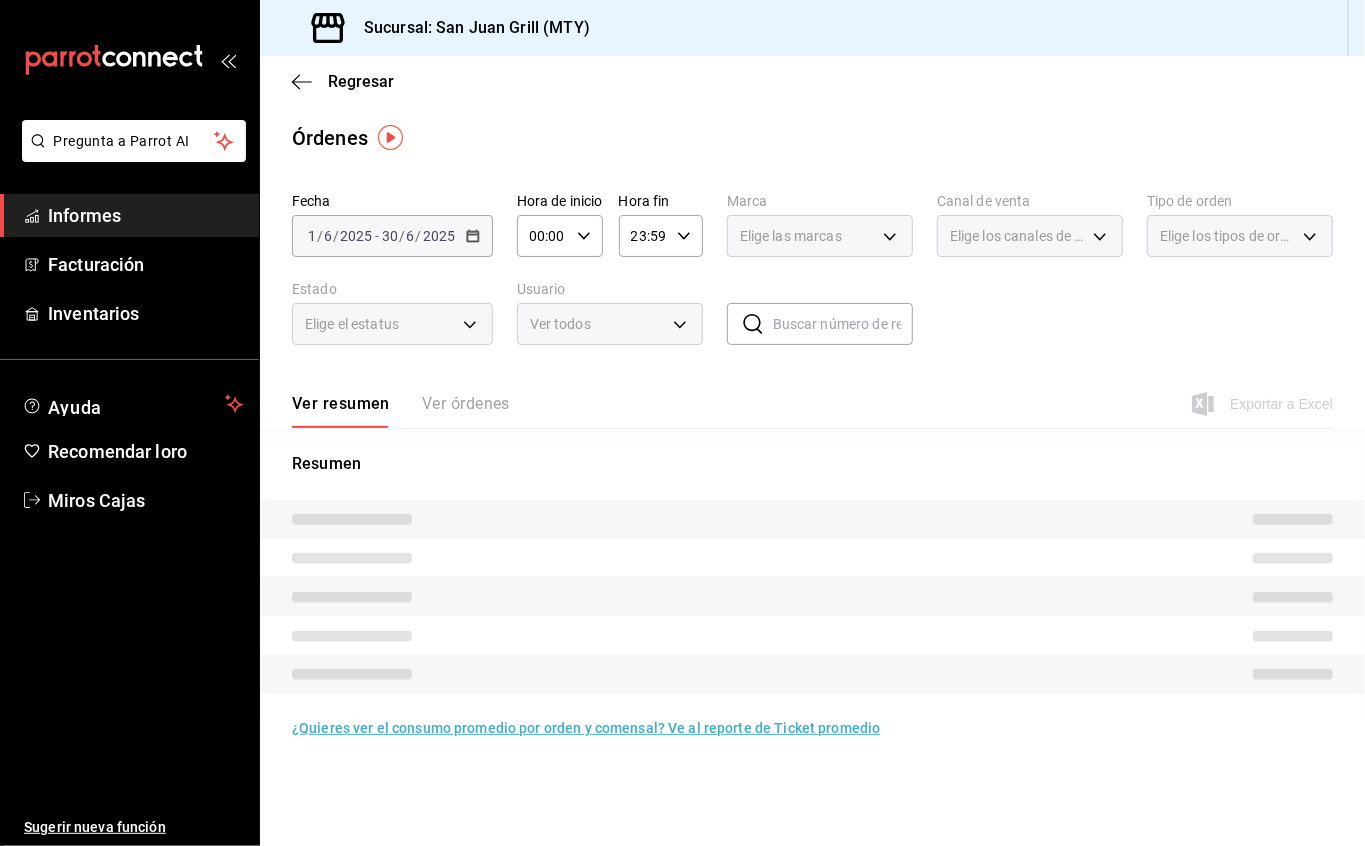 click on "Elige las marcas" at bounding box center [820, 236] 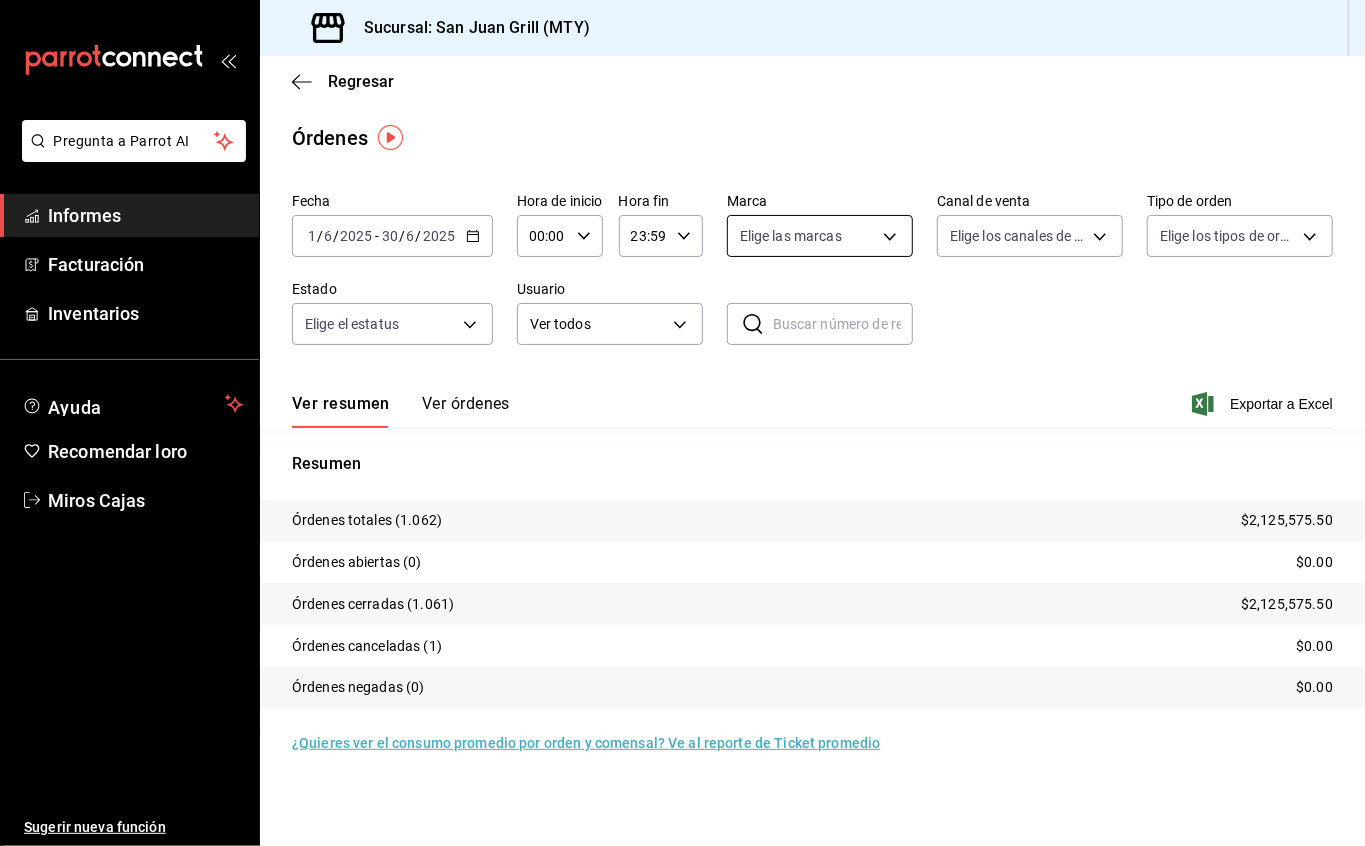 click on "Pregunta a Parrot AI Informes   Facturación   Inventarios   Ayuda Recomendar loro   Miros Cajas   Sugerir nueva función   Sucursal: San Juan Grill ([CITY]) Regresar Órdenes Fecha 2025-06-01 1 / 6 / 2025 - 2025-06-30 30 / 6 / 2025 Hora de inicio 00:00 Hora de inicio Hora fin 23:59 Hora fin Marca Elige las marcas Canal de venta Elige los canales de venta Tipo de orden Elige los tipos de orden Estado Elige el estatus Usuario Ver todos ALL ​ ​ Ver resumen Ver órdenes Exportar a Excel Resumen Órdenes totales (1.062) $2,125,575.50 Órdenes abiertas (0) $0.00 Órdenes cerradas (1.061) $2,125,575.50 Órdenes canceladas (1) $0.00 Órdenes negadas (0) $0.00 ¿Quieres ver el consumo promedio por orden y comensal? Ve al reporte de Ticket promedio Texto original Valora esta traducción Tu opinión servirá para ayudar a mejorar el Traductor de Google Pregunta a Parrot AI Informes   Facturación   Inventarios   Ayuda Recomendar loro   Miros Cajas   Sugerir nueva función   GANA 1 MES GRATIS EN TU SUSCRIPCIÓN AQUÍ" at bounding box center [682, 423] 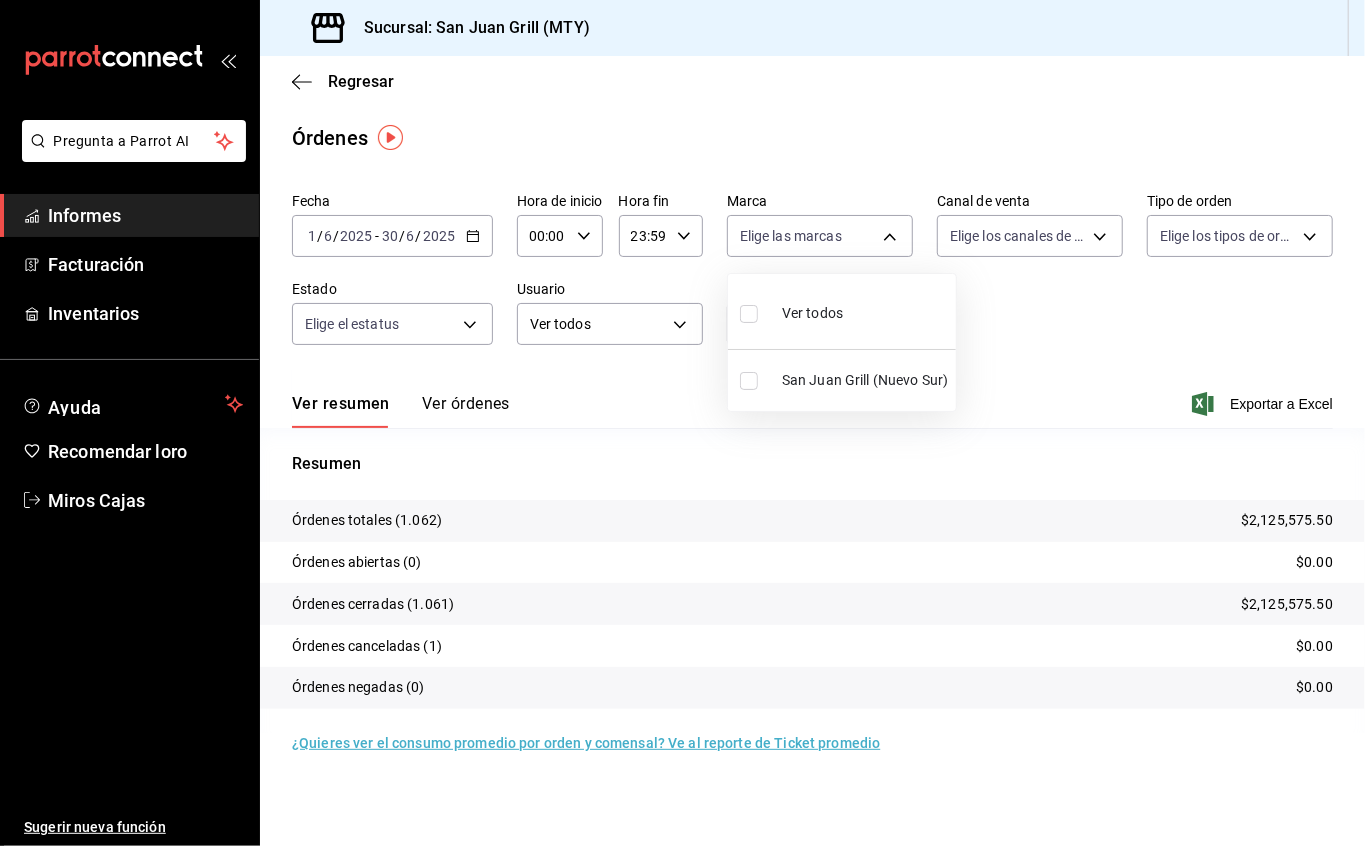 click on "Ver todos" at bounding box center (842, 311) 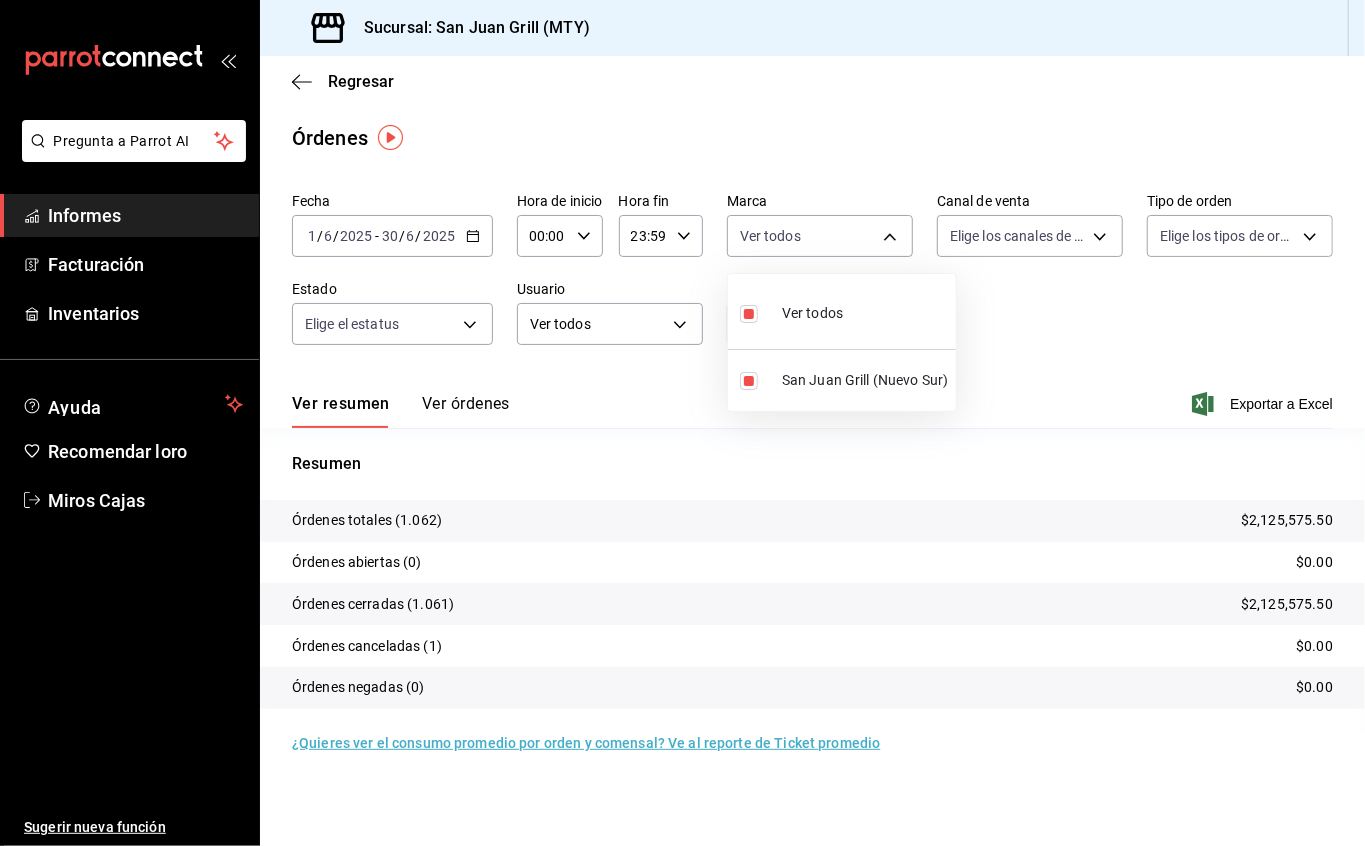 click at bounding box center [682, 423] 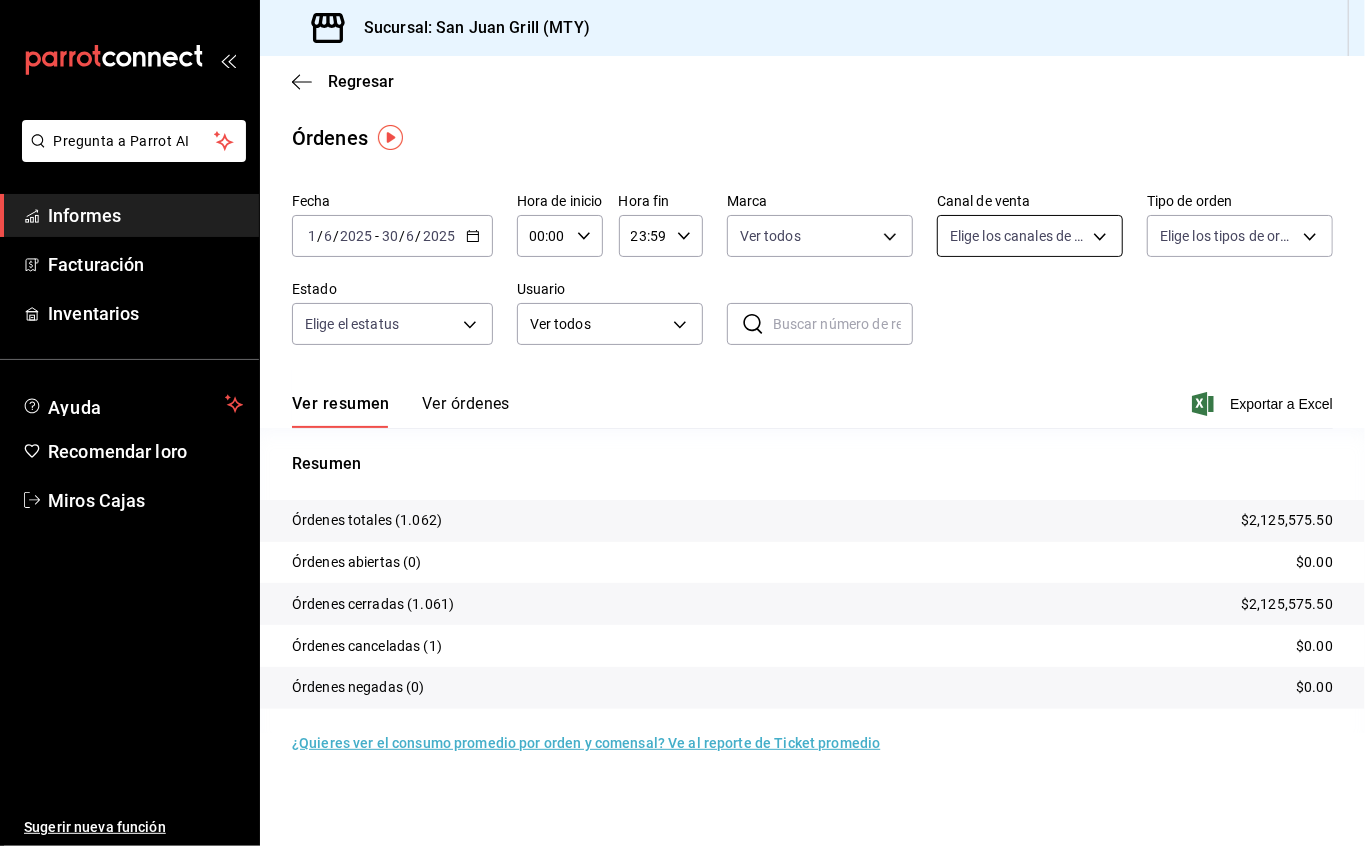 click on "Pregunta a Parrot AI Informes   Facturación   Inventarios   Ayuda Recomendar loro   Miros Cajas   Sugerir nueva función   Sucursal: San Juan Grill ([CITY]) Regresar Órdenes Fecha 2025-06-01 1 / 6 / 2025 - 2025-06-30 30 / 6 / 2025 Hora de inicio 00:00 Hora de inicio Hora fin 23:59 Hora fin Marca Elige las marcas Canal de venta Elige los canales de venta Tipo de orden Elige los tipos de orden Estado Elige el estatus Usuario Ver todos ALL ​ ​ Ver resumen Ver órdenes Exportar a Excel Resumen Órdenes totales (1.062) $2,125,575.50 Órdenes abiertas (0) $0.00 Órdenes cerradas (1.061) $2,125,575.50 Órdenes canceladas (1) $0.00 Órdenes negadas (0) $0.00 ¿Quieres ver el consumo promedio por orden y comensal? Ve al reporte de Ticket promedio Texto original Valora esta traducción Tu opinión servirá para ayudar a mejorar el Traductor de Google Pregunta a Parrot AI Informes   Facturación   Inventarios   Ayuda Recomendar loro   Miros Cajas   Sugerir nueva función   Ir a un video" at bounding box center (682, 423) 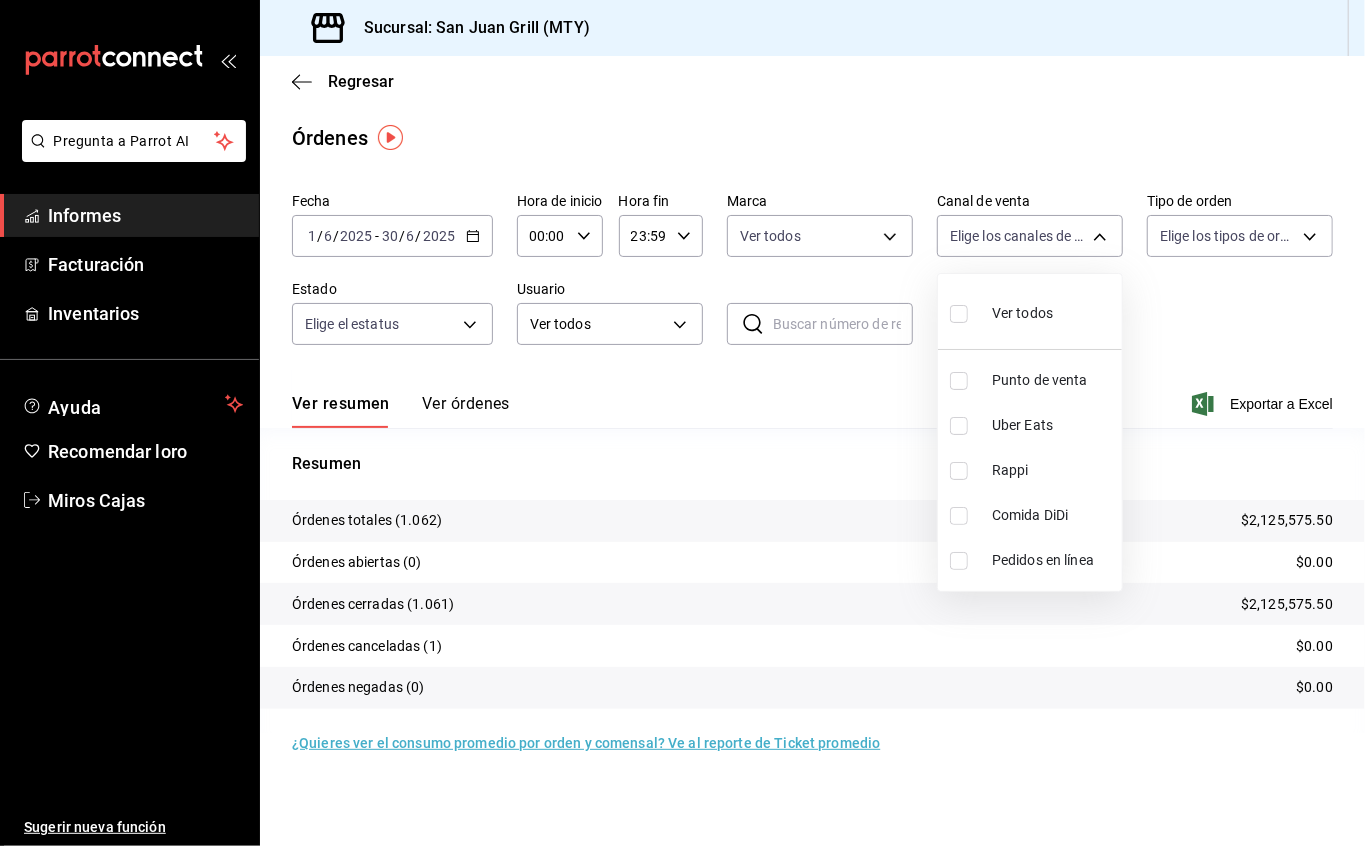 click on "Rappi" at bounding box center (1030, 470) 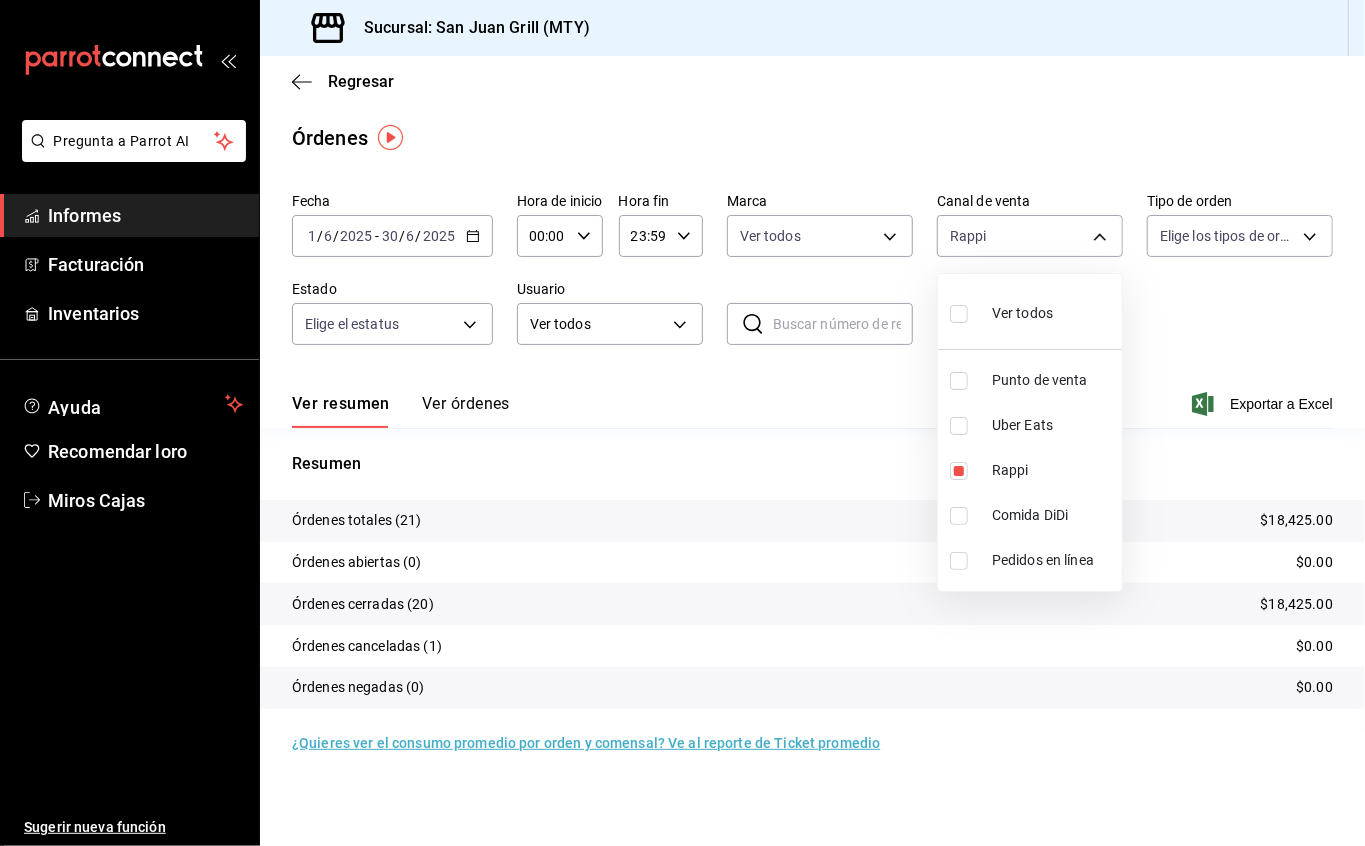 click at bounding box center [682, 423] 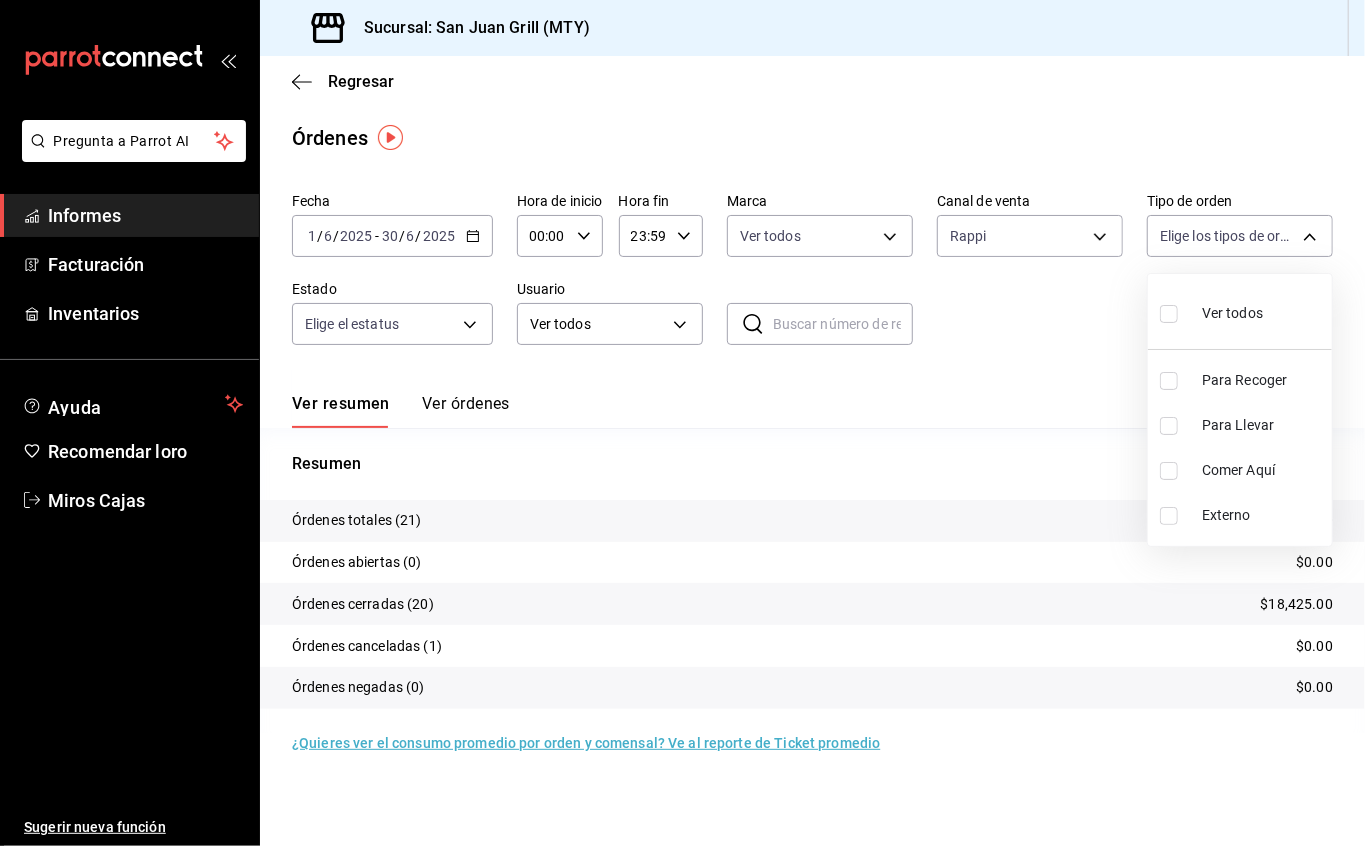click on "Pregunta a Parrot AI Informes   Facturación   Inventarios   Ayuda Recomendar loro   Miros Cajas   Sugerir nueva función   Sucursal: San Juan Grill ([CITY]) Regresar Órdenes Fecha 2025-06-01 1 / 6 / 2025 - 2025-06-30 30 / 6 / 2025 Hora de inicio 00:00 Hora de inicio Hora fin 23:59 Hora fin Marca Ver todos 993182a7-2c84-4ec8-9ef4-4438dae30c02 Canal de venta Rappi RAPPI Tipo de orden Elige los tipos de orden Estado Elige el estatus Usuario Ver todos ALL ​ ​ Ver resumen Ver órdenes Exportar a Excel Resumen Órdenes totales (21) $18,425.00 Órdenes abiertas (0) $0.00 Órdenes cerradas (20) $18,425.00 Órdenes canceladas (1) $0.00 Órdenes negadas (0) $0.00 ¿Quieres ver el consumo promedio por orden y comensal? Ve al reporte de Ticket promedio Texto original Valora esta traducción Tu opinión servirá para ayudar a mejorar el Traductor de Google Pregunta a Parrot AI Informes   Facturación   Inventarios   Ayuda Recomendar loro   Miros Cajas   Sugerir nueva función   Ver video tutorial Ir a un video Externo" at bounding box center [682, 423] 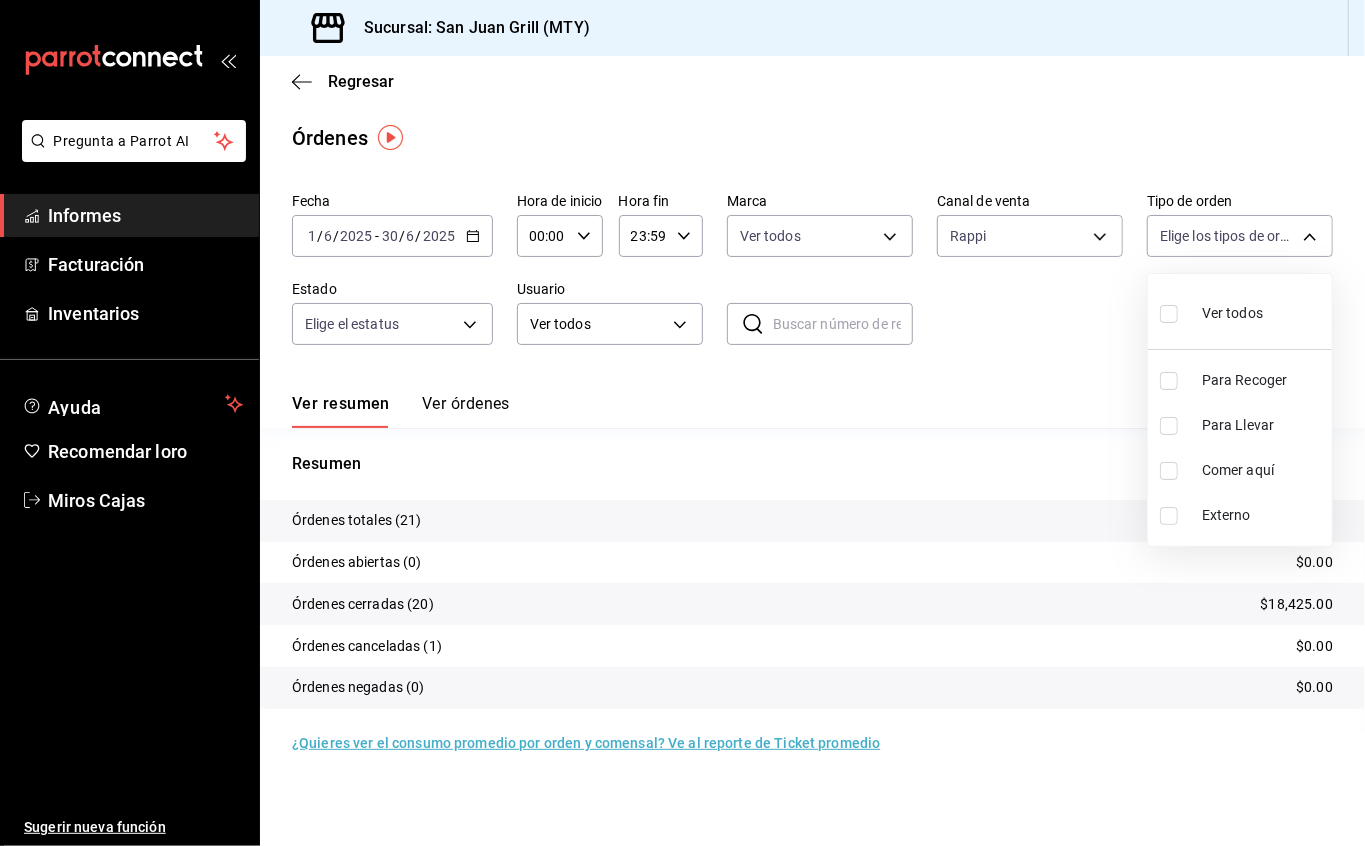 click on "Ver todos" at bounding box center [1232, 313] 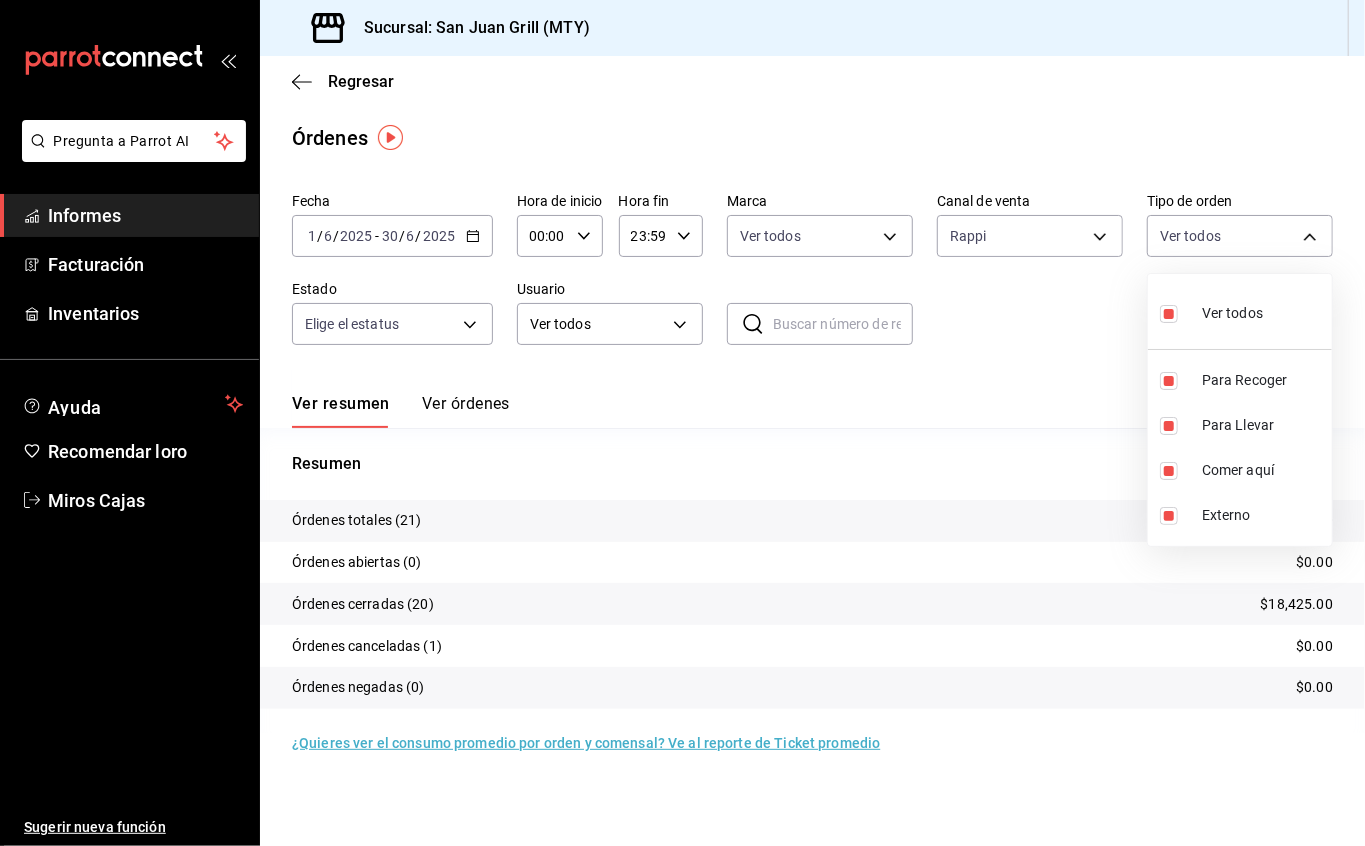 click at bounding box center [682, 423] 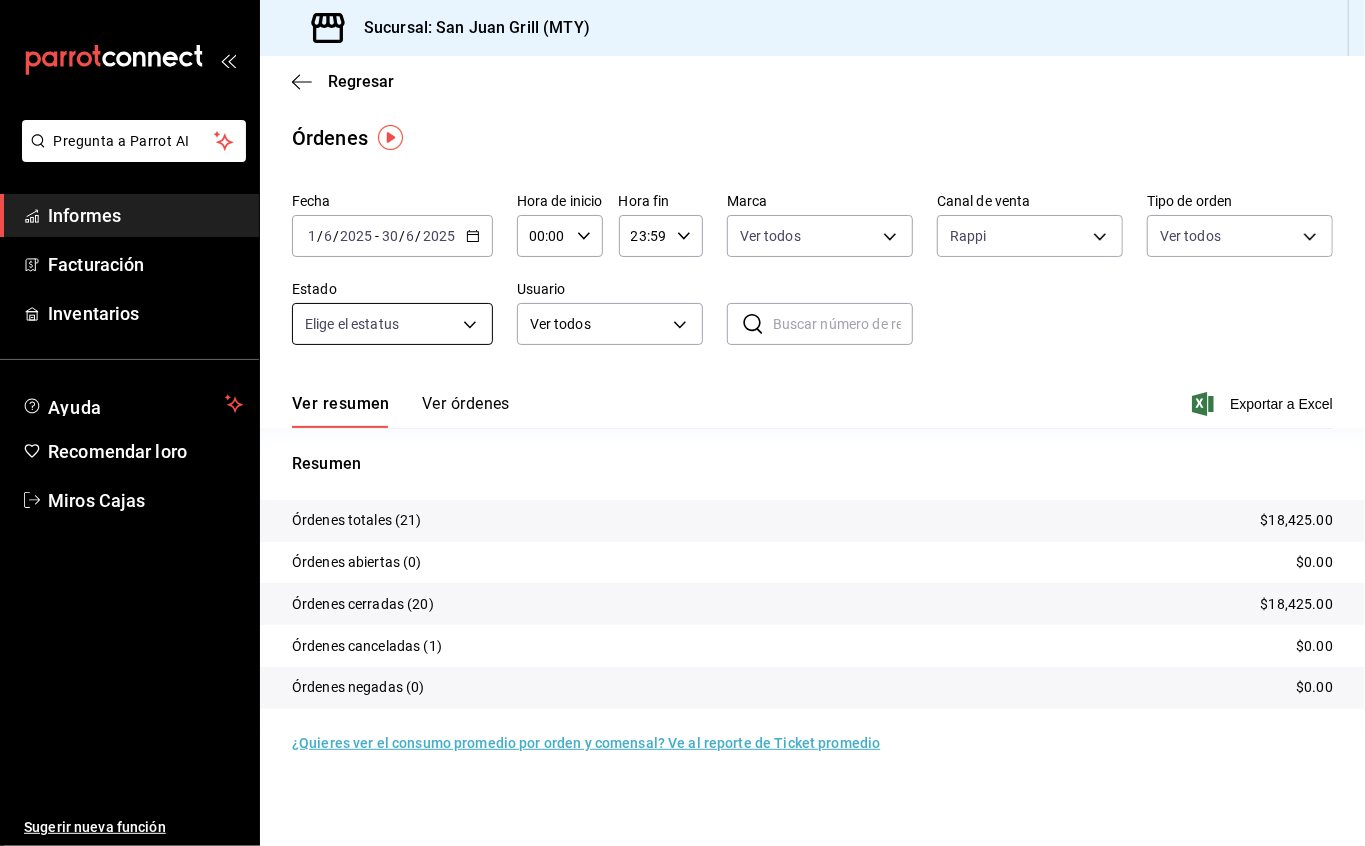 click on "Pregunta a Parrot AI Informes   Facturación   Inventarios   Ayuda Recomendar loro   Miros Cajas   Sugerir nueva función   Sucursal: San Juan Grill ([CITY]) Regresar Órdenes Fecha 2025-06-01 1 / 6 / 2025 - 2025-06-30 30 / 6 / 2025 Hora de inicio 00:00 Hora de inicio Hora fin 23:59 Hora fin Marca Ver todos 993182a7-2c84-4ec8-9ef4-4438dae30c02 Canal de venta Rappi RAPPI Tipo de orden Ver todos 96359a79-f33f-45b3-934b-2867b65d345c,c6fcd88e-9977-4e7e-951e-e2b9f3ed99d5,482ceb07-e764-443b-a237-e7ba2dbe2e1c,EXTERNAL Estado Elige el estatus Usuario Ver todos ALL ​ ​ Ver resumen Ver órdenes Exportar a Excel Resumen Órdenes totales (21) $18,425.00 Órdenes abiertas (0) $0.00 Órdenes cerradas (20) $18,425.00 Órdenes canceladas (1) $0.00 Órdenes negadas (0) $0.00 ¿Quieres ver el consumo promedio por orden y comensal? Ve al reporte de Ticket promedio Texto original Valora esta traducción Tu opinión servirá para ayudar a mejorar el Traductor de Google Pregunta a Parrot AI Informes   Facturación   Inventarios" at bounding box center (682, 423) 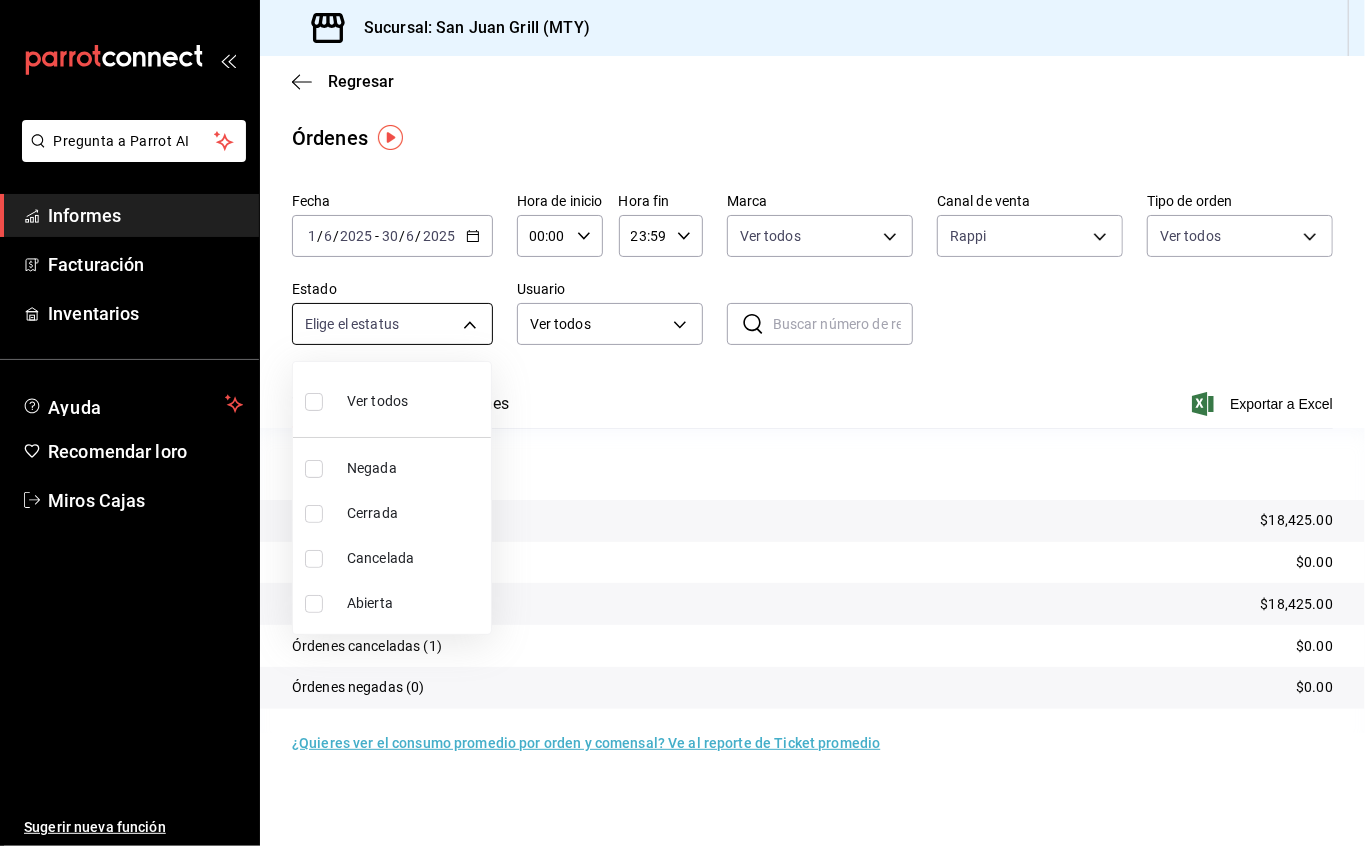 click at bounding box center (682, 423) 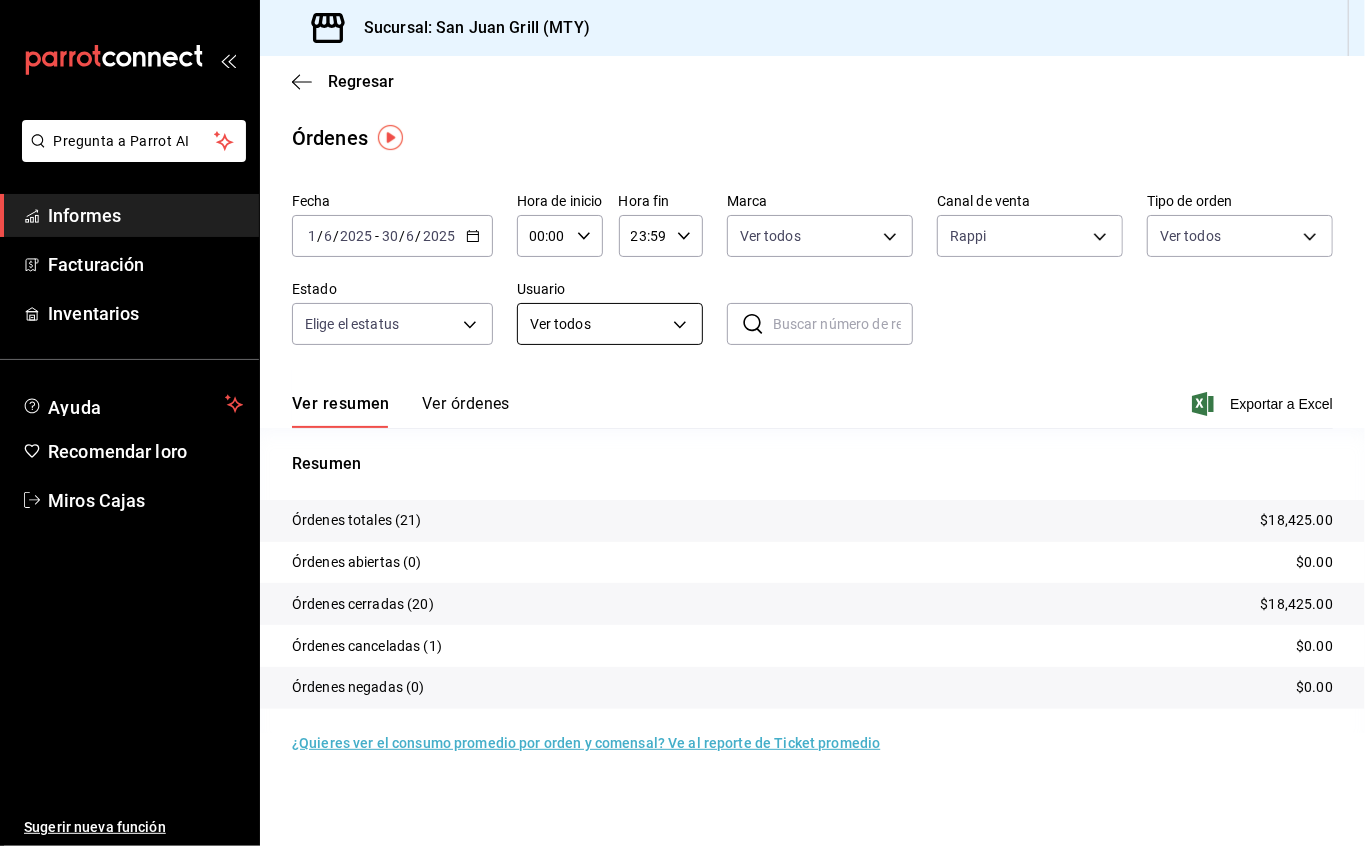 click on "Pregunta a Parrot AI Informes   Facturación   Inventarios   Ayuda Recomendar loro   Miros Cajas   Sugerir nueva función   Sucursal: San Juan Grill ([CITY]) Regresar Órdenes Fecha 2025-06-01 1 / 6 / 2025 - 2025-06-30 30 / 6 / 2025 Hora de inicio 00:00 Hora de inicio Hora fin 23:59 Hora fin Marca Ver todos 993182a7-2c84-4ec8-9ef4-4438dae30c02 Canal de venta Rappi RAPPI Tipo de orden Ver todos 96359a79-f33f-45b3-934b-2867b65d345c,c6fcd88e-9977-4e7e-951e-e2b9f3ed99d5,482ceb07-e764-443b-a237-e7ba2dbe2e1c,EXTERNAL Estado Elige el estatus Usuario Ver todos ALL ​ ​ Ver resumen Ver órdenes Exportar a Excel Resumen Órdenes totales (21) $18,425.00 Órdenes abiertas (0) $0.00 Órdenes cerradas (20) $18,425.00 Órdenes canceladas (1) $0.00 Órdenes negadas (0) $0.00 ¿Quieres ver el consumo promedio por orden y comensal? Ve al reporte de Ticket promedio Texto original Valora esta traducción Tu opinión servirá para ayudar a mejorar el Traductor de Google Pregunta a Parrot AI Informes   Facturación   Inventarios" at bounding box center (682, 423) 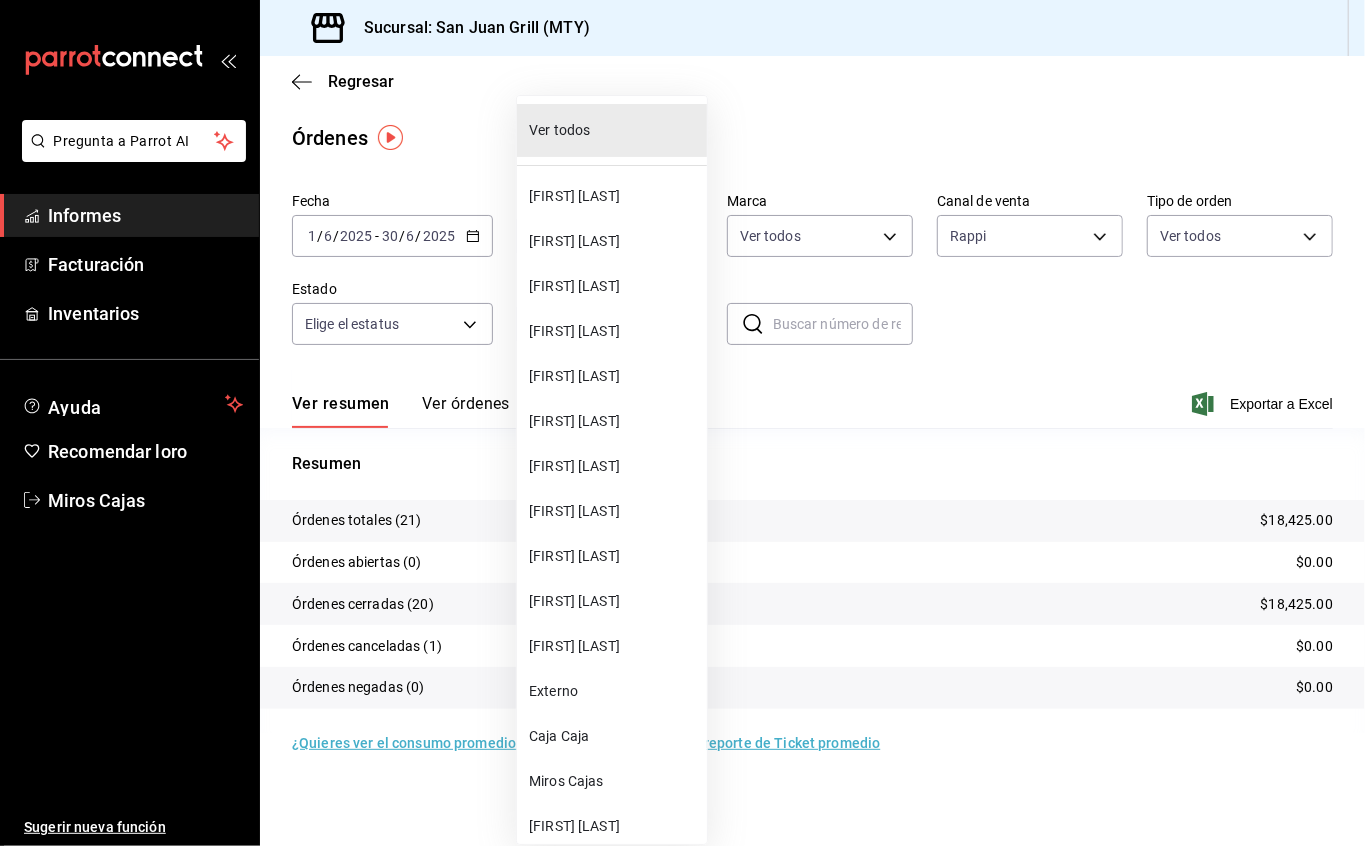 click at bounding box center [682, 423] 